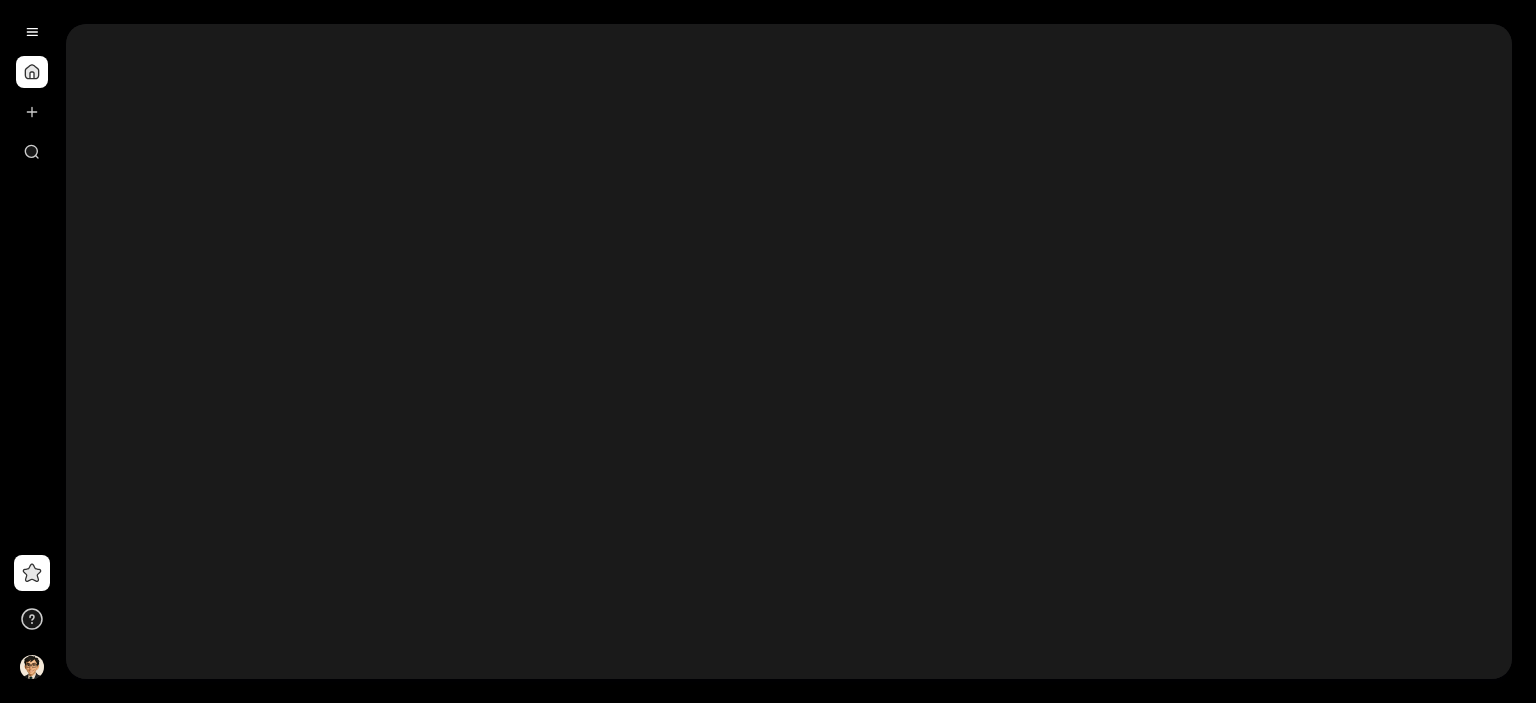scroll, scrollTop: 0, scrollLeft: 0, axis: both 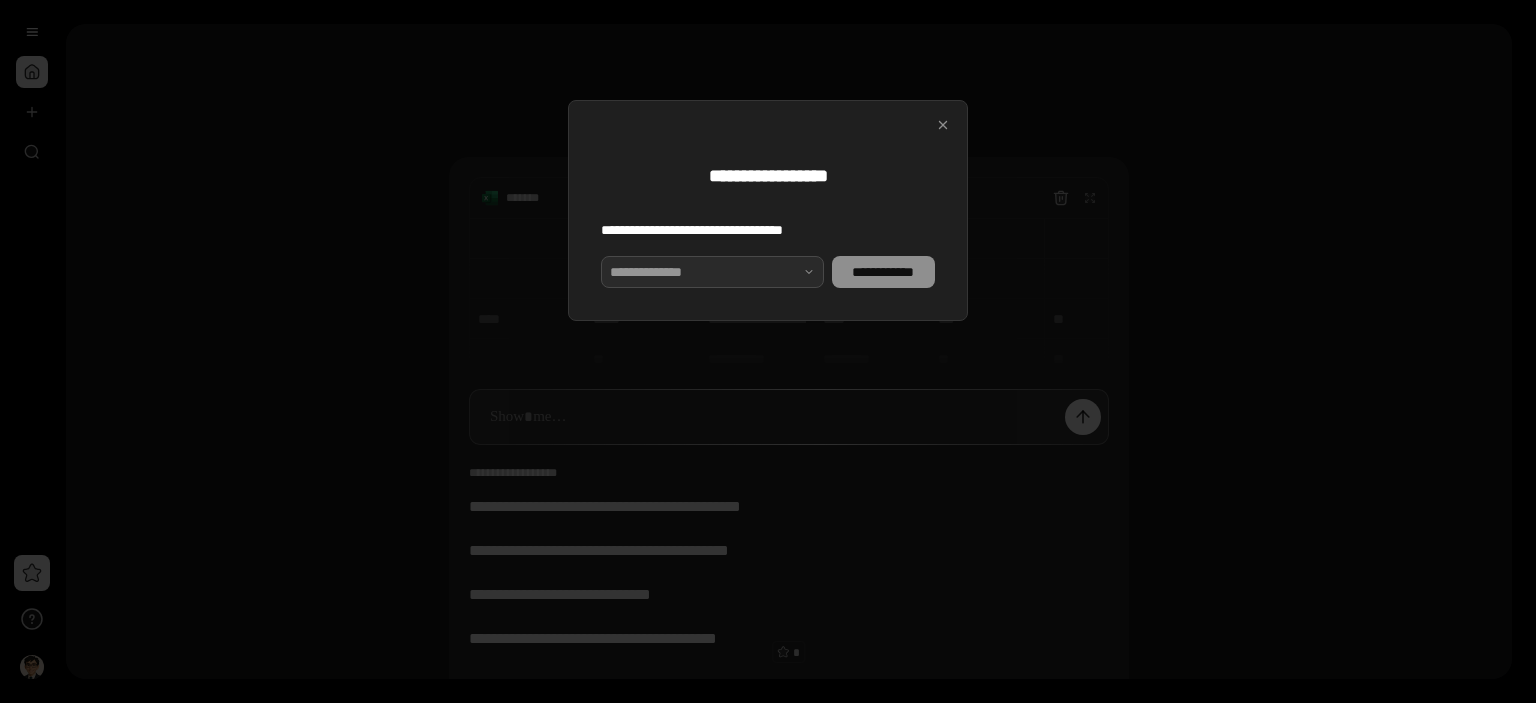 click at bounding box center (712, 272) 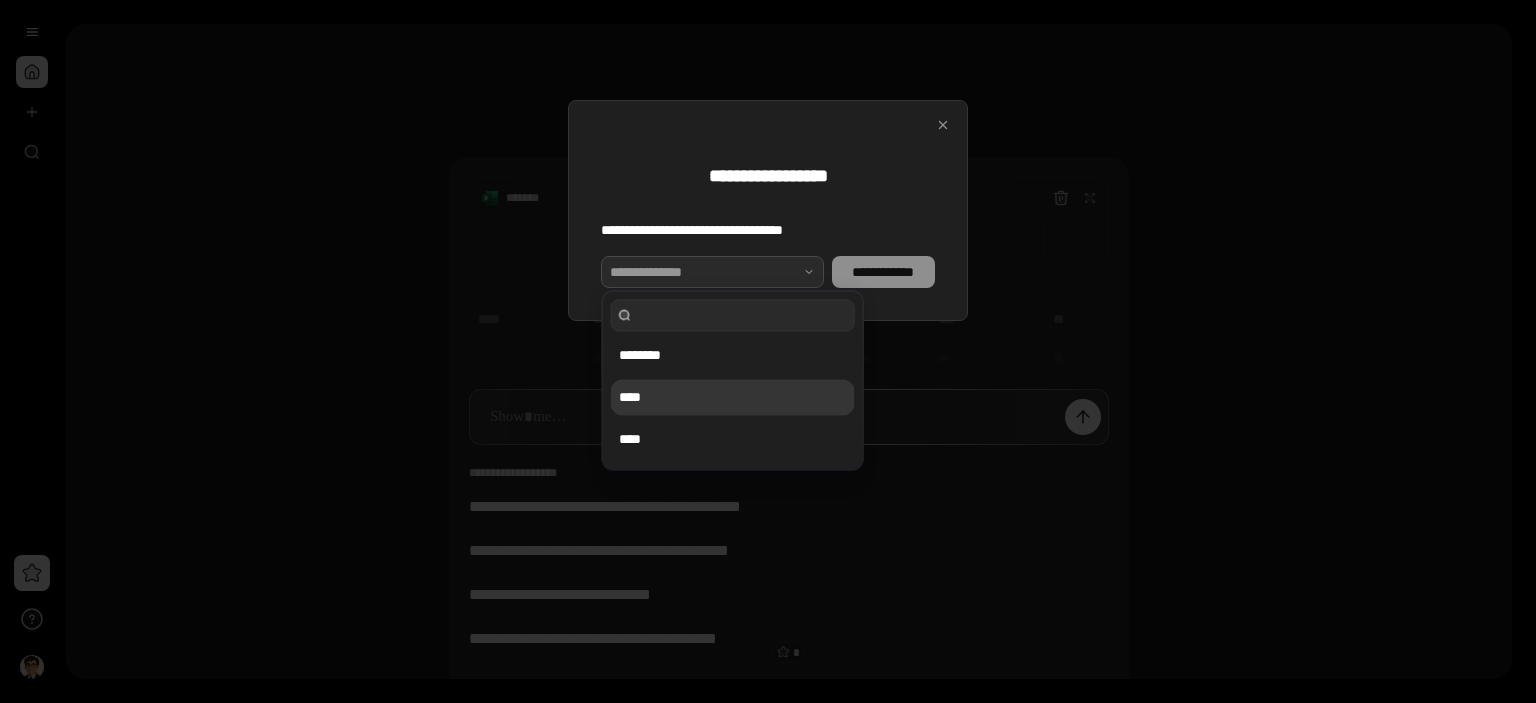 click on "****" at bounding box center (733, 397) 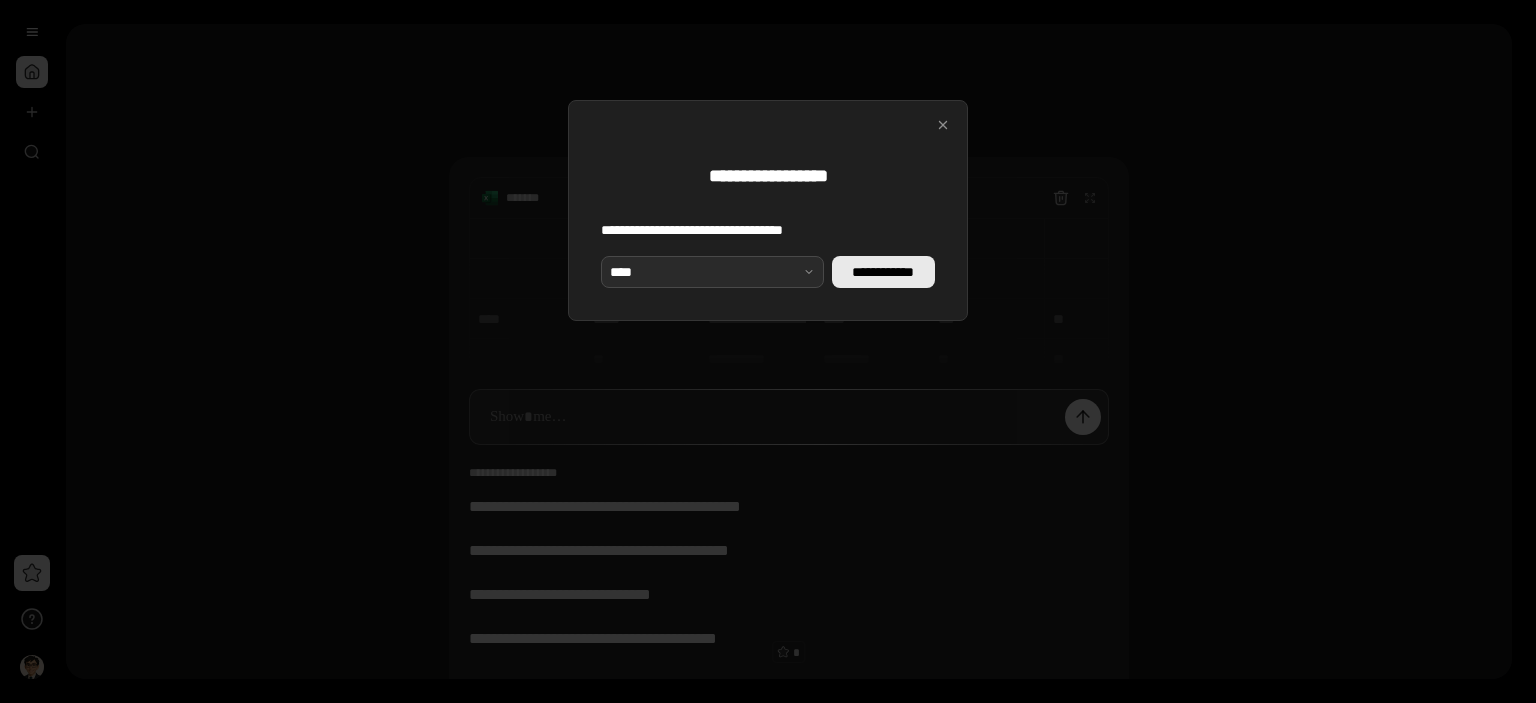 click on "[CREDIT_CARD]" at bounding box center [883, 272] 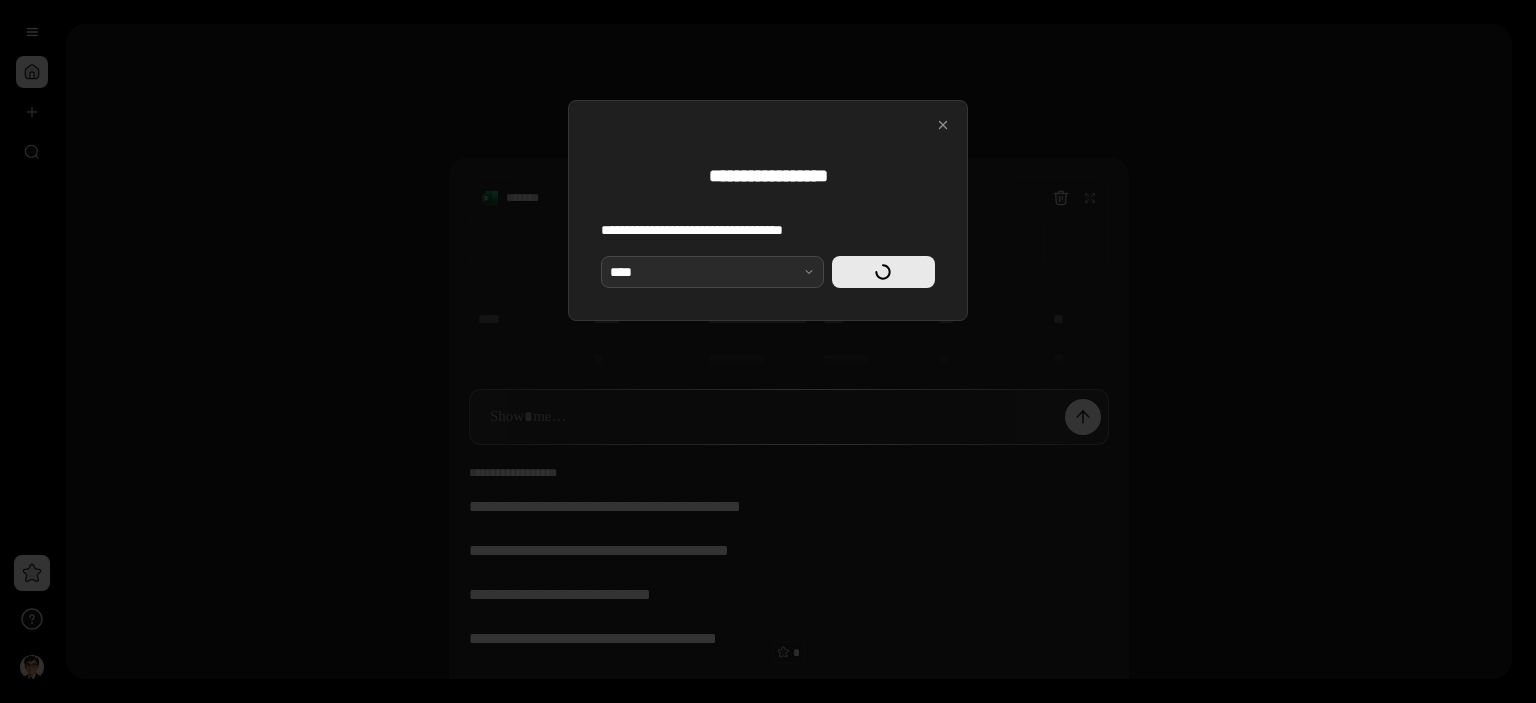 type on "[EMAIL]" 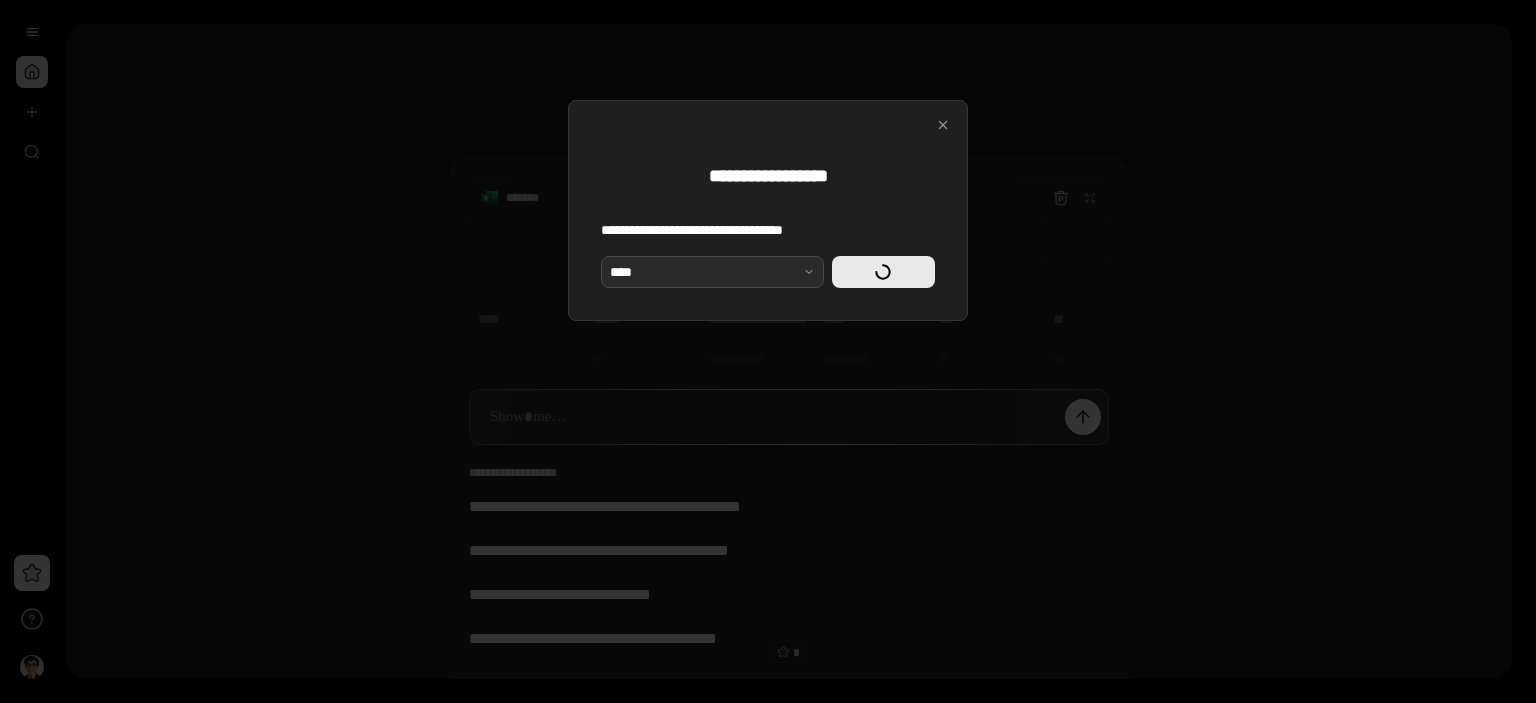 type on "[EMAIL]" 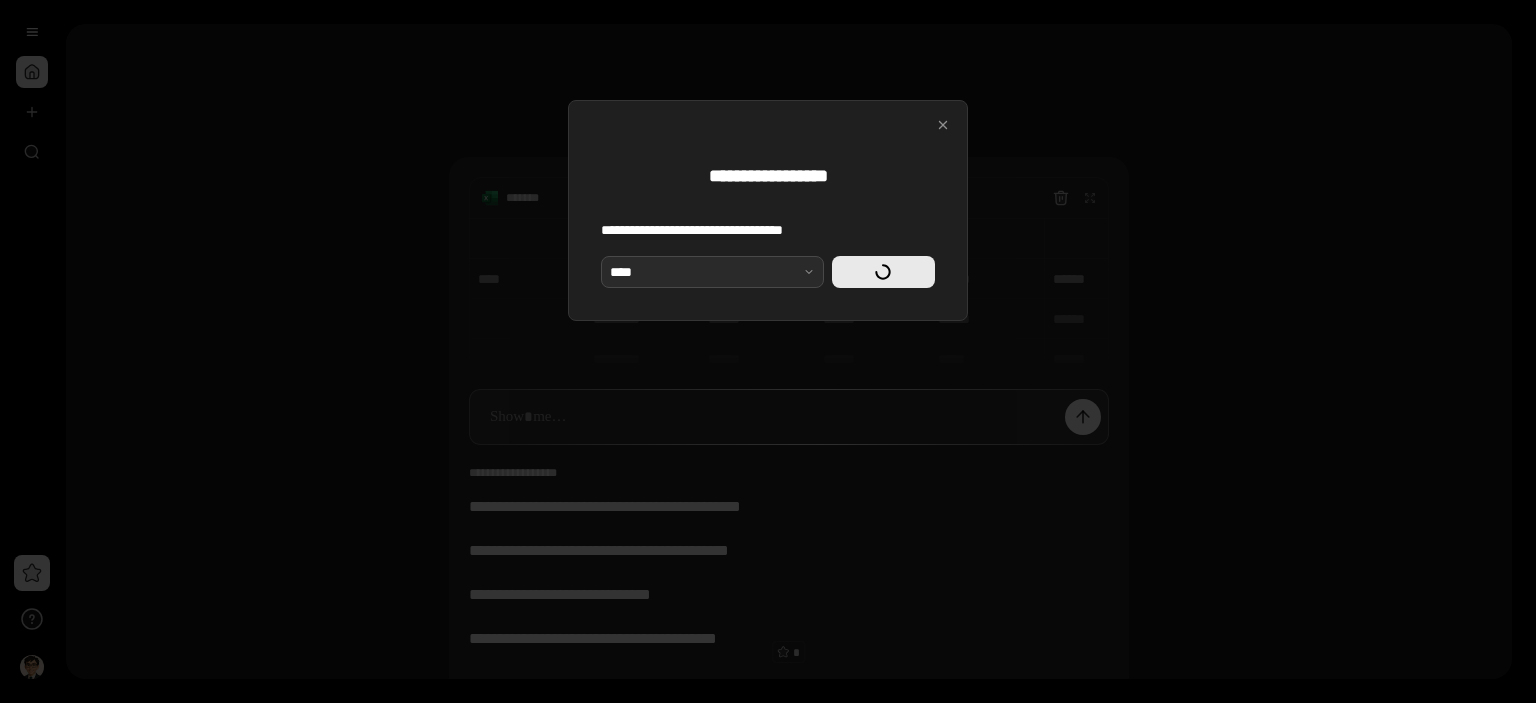 type on "[PHONE]" 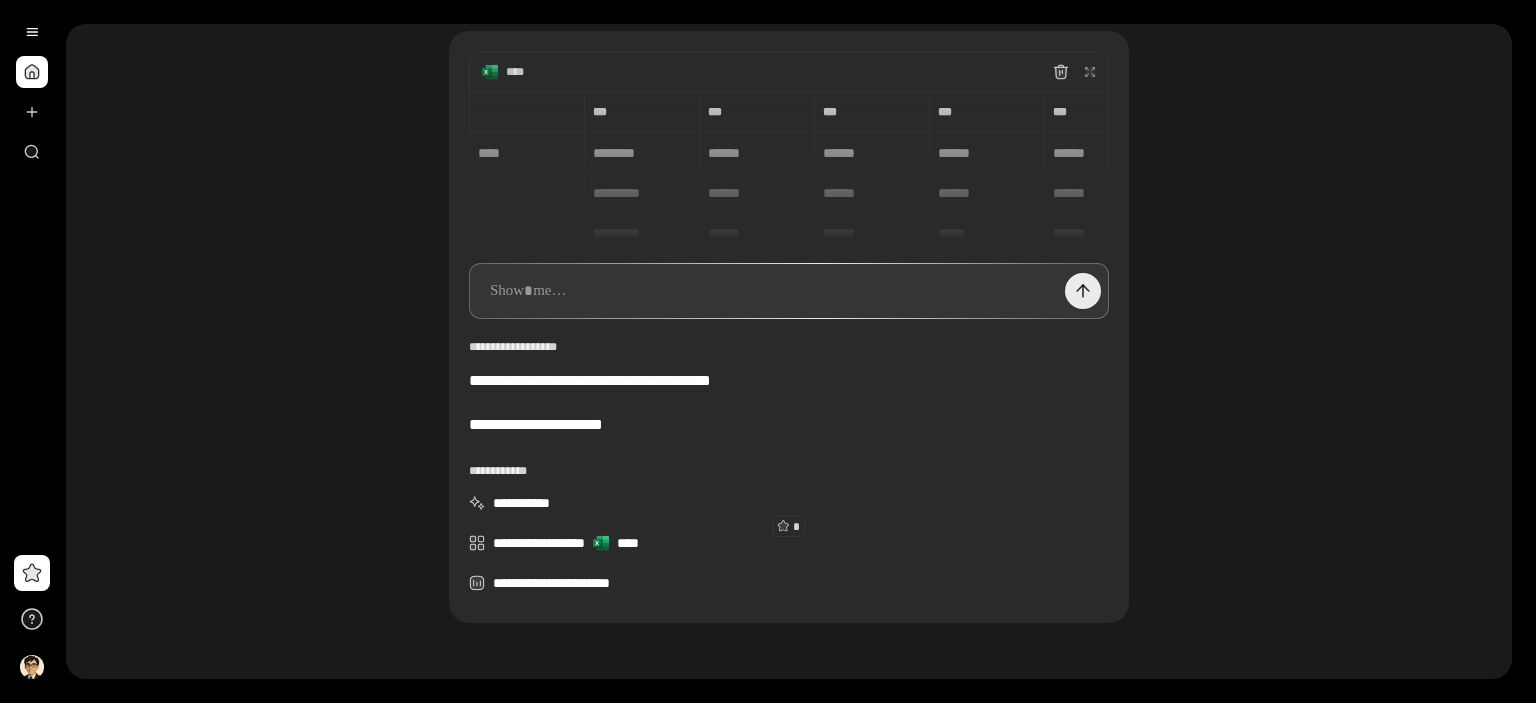 scroll, scrollTop: 121, scrollLeft: 0, axis: vertical 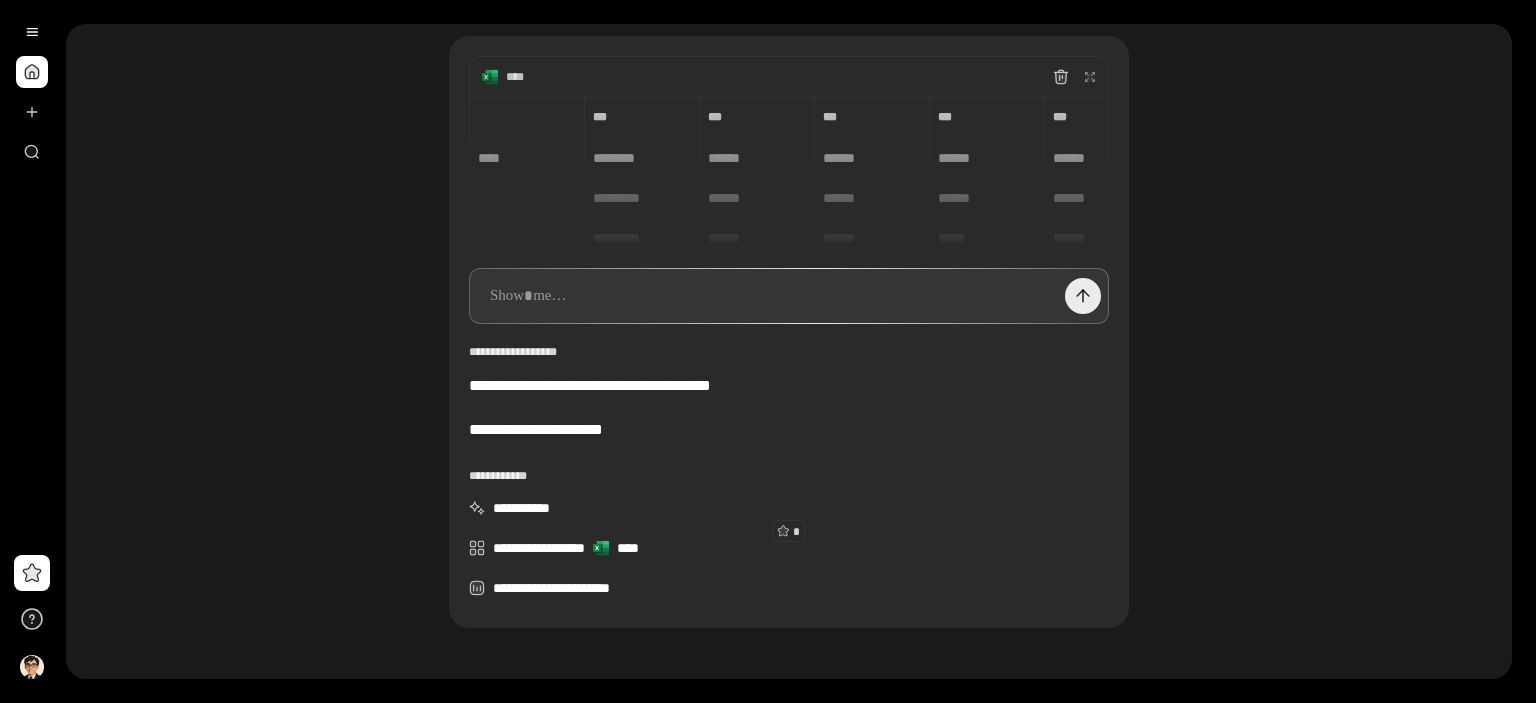 click at bounding box center (1083, 296) 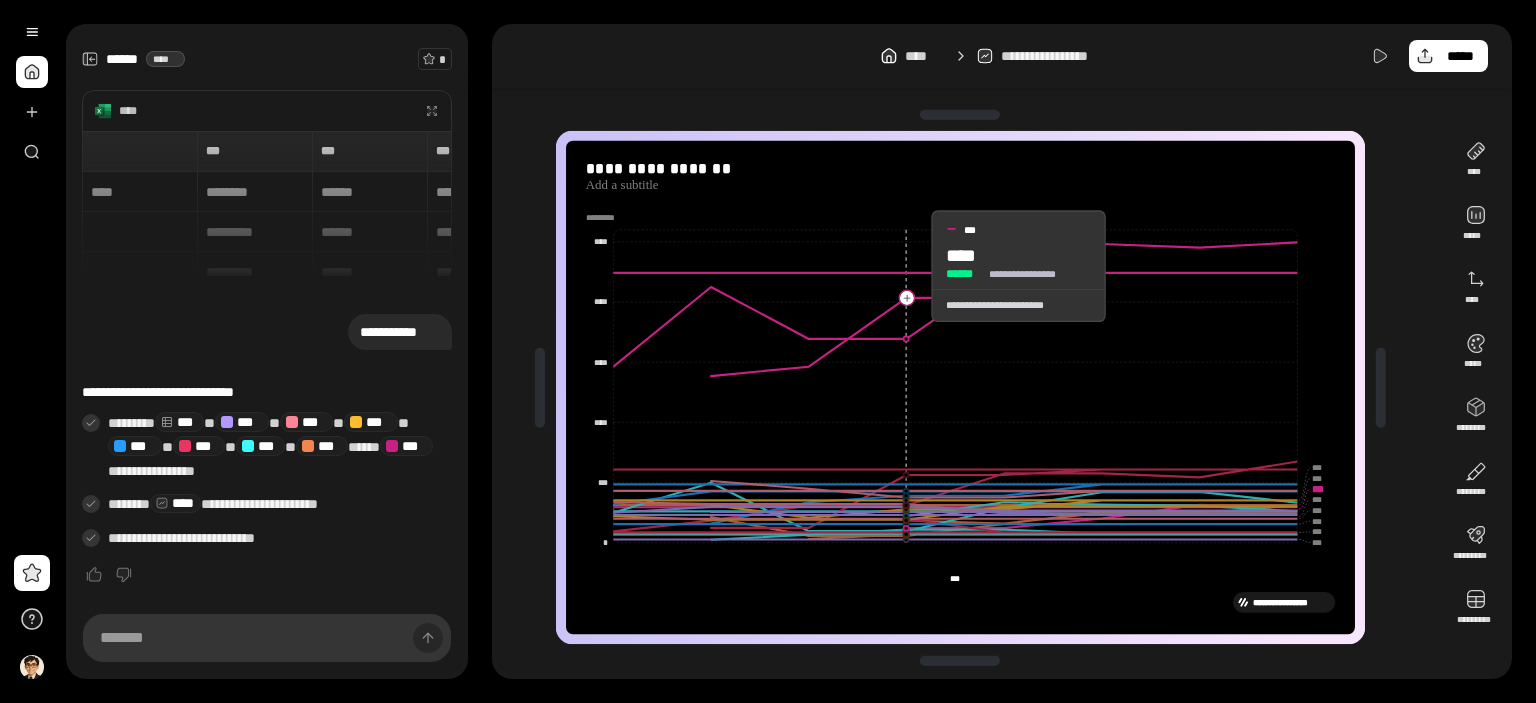 scroll, scrollTop: 4, scrollLeft: 0, axis: vertical 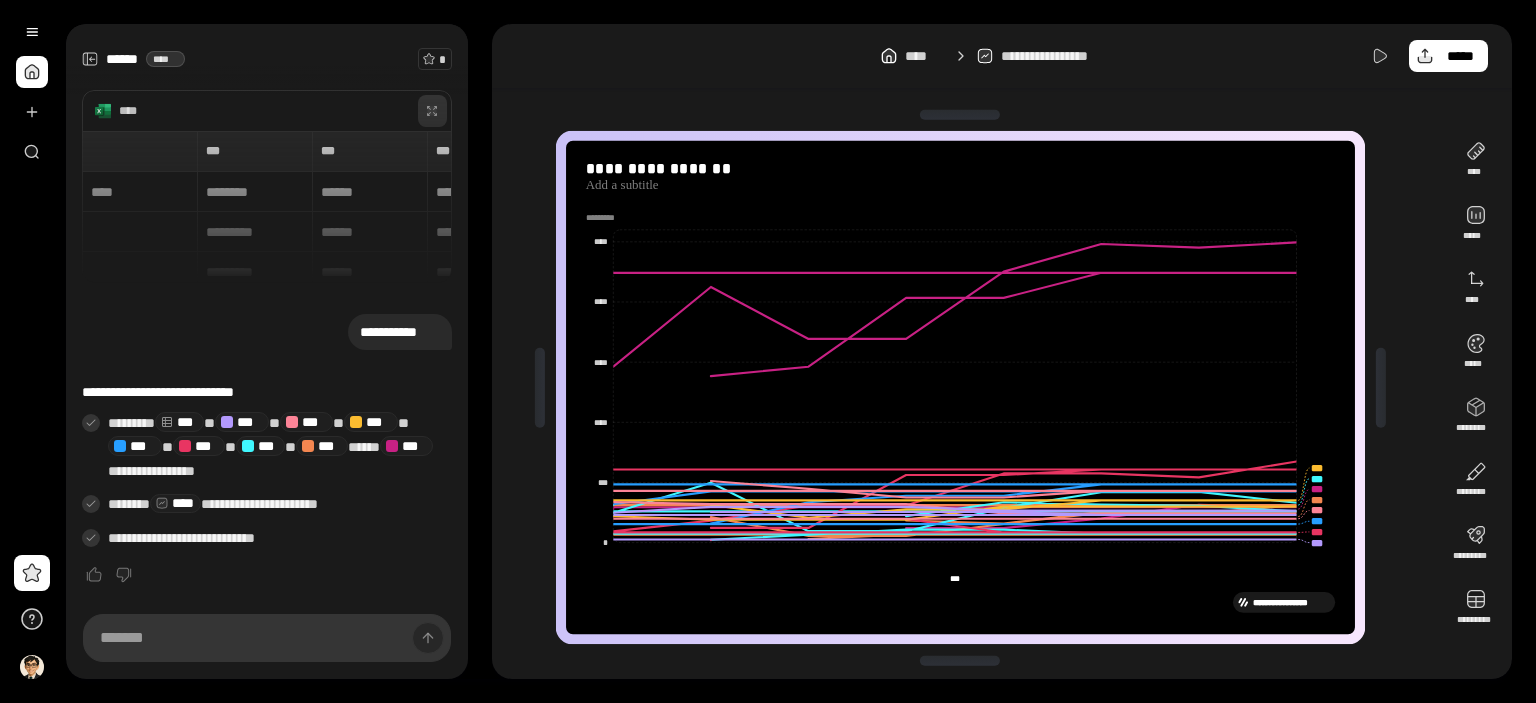 click 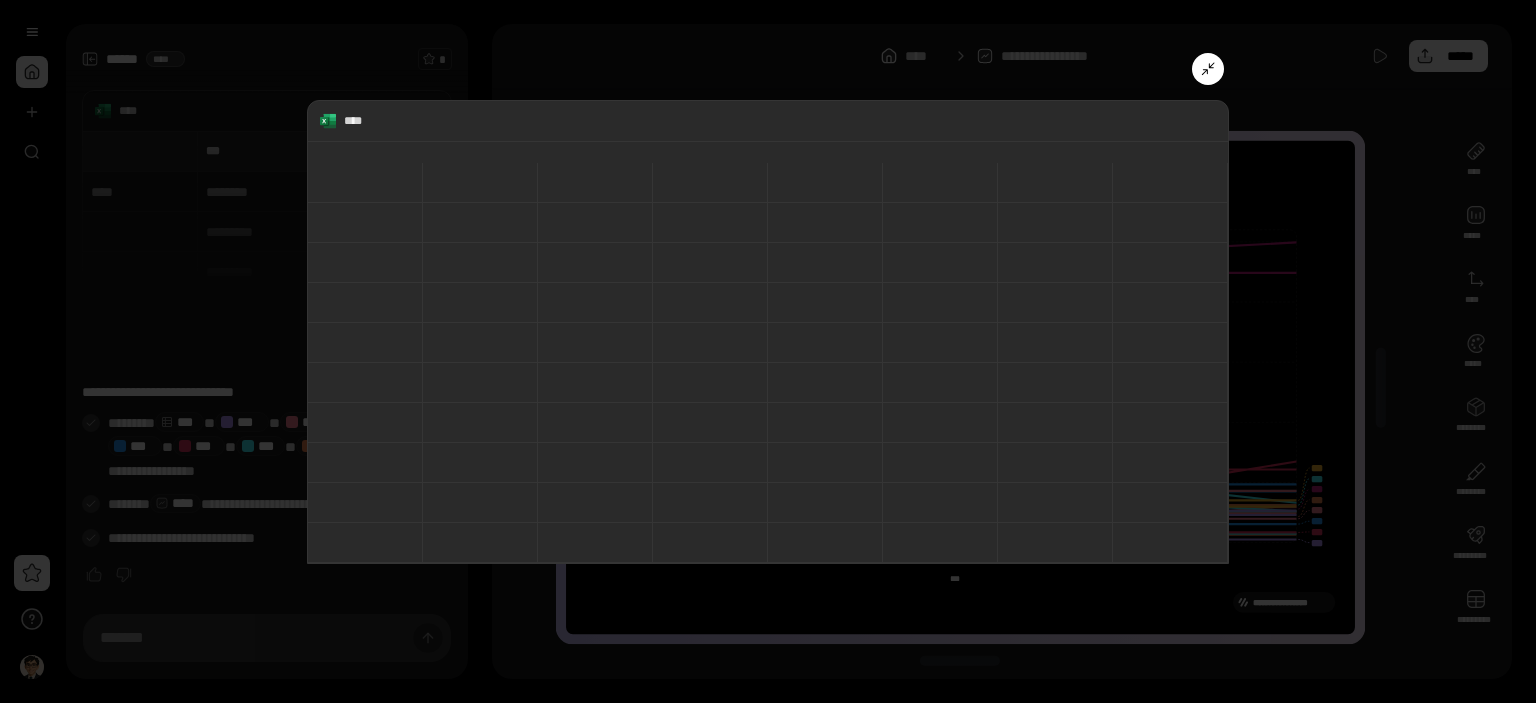 scroll, scrollTop: 1594, scrollLeft: 0, axis: vertical 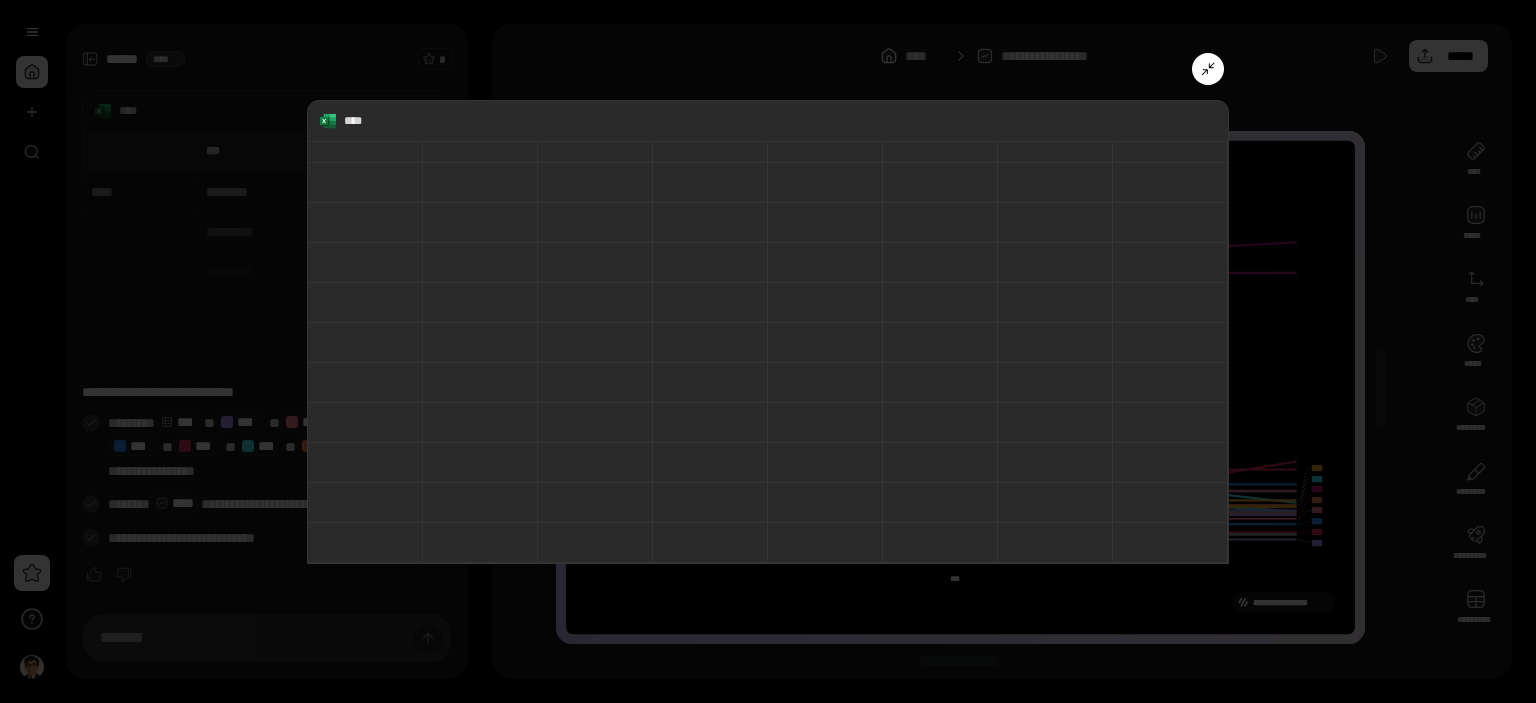 click at bounding box center [1208, 69] 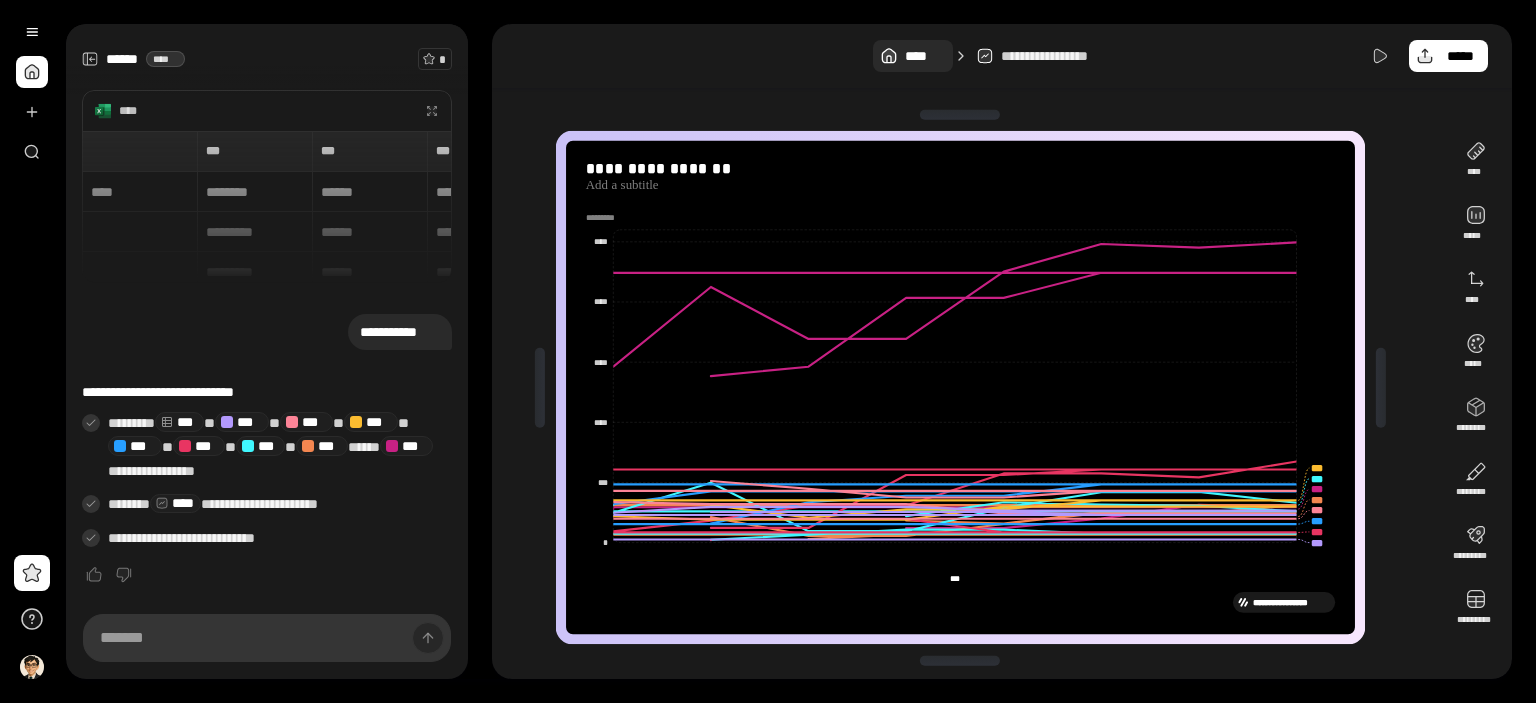 click on "****" at bounding box center (924, 56) 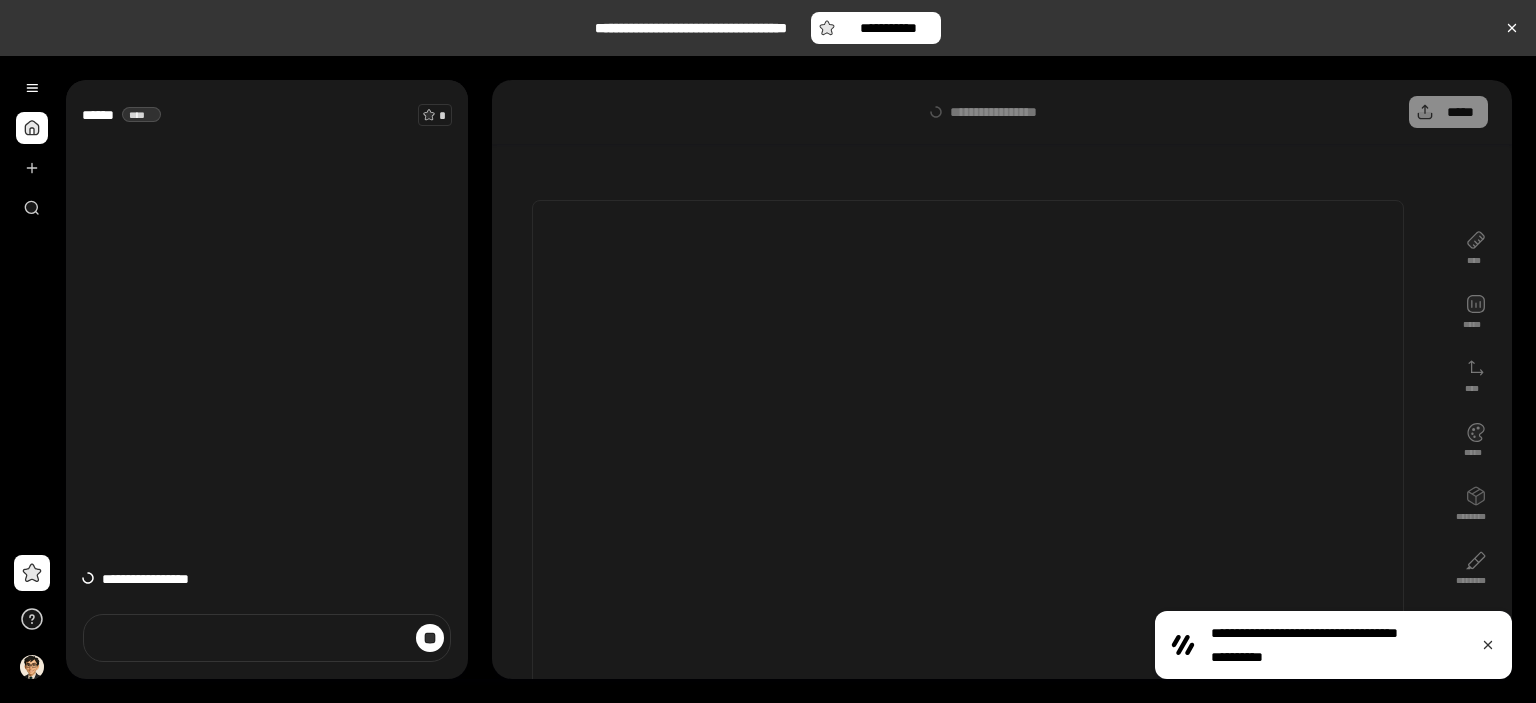scroll, scrollTop: 0, scrollLeft: 0, axis: both 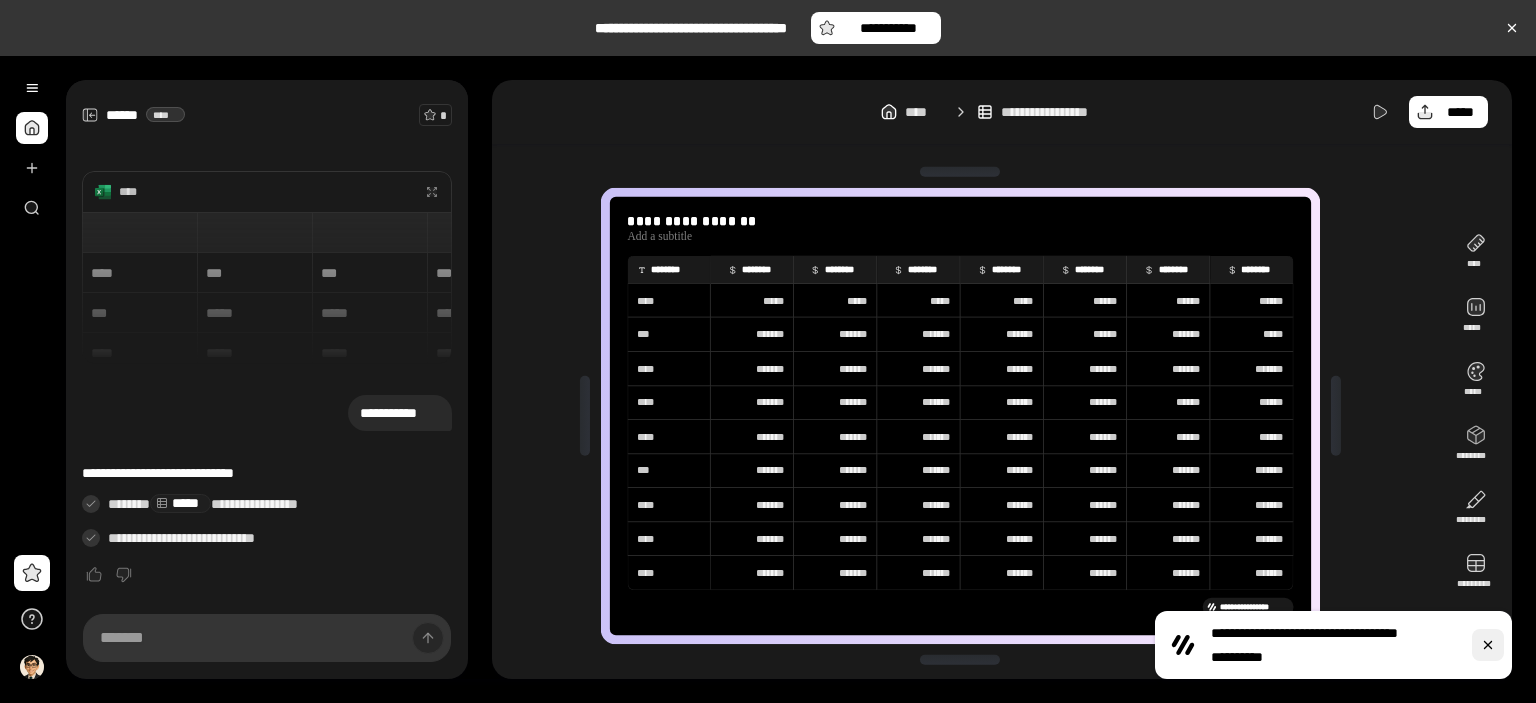 click at bounding box center (1488, 645) 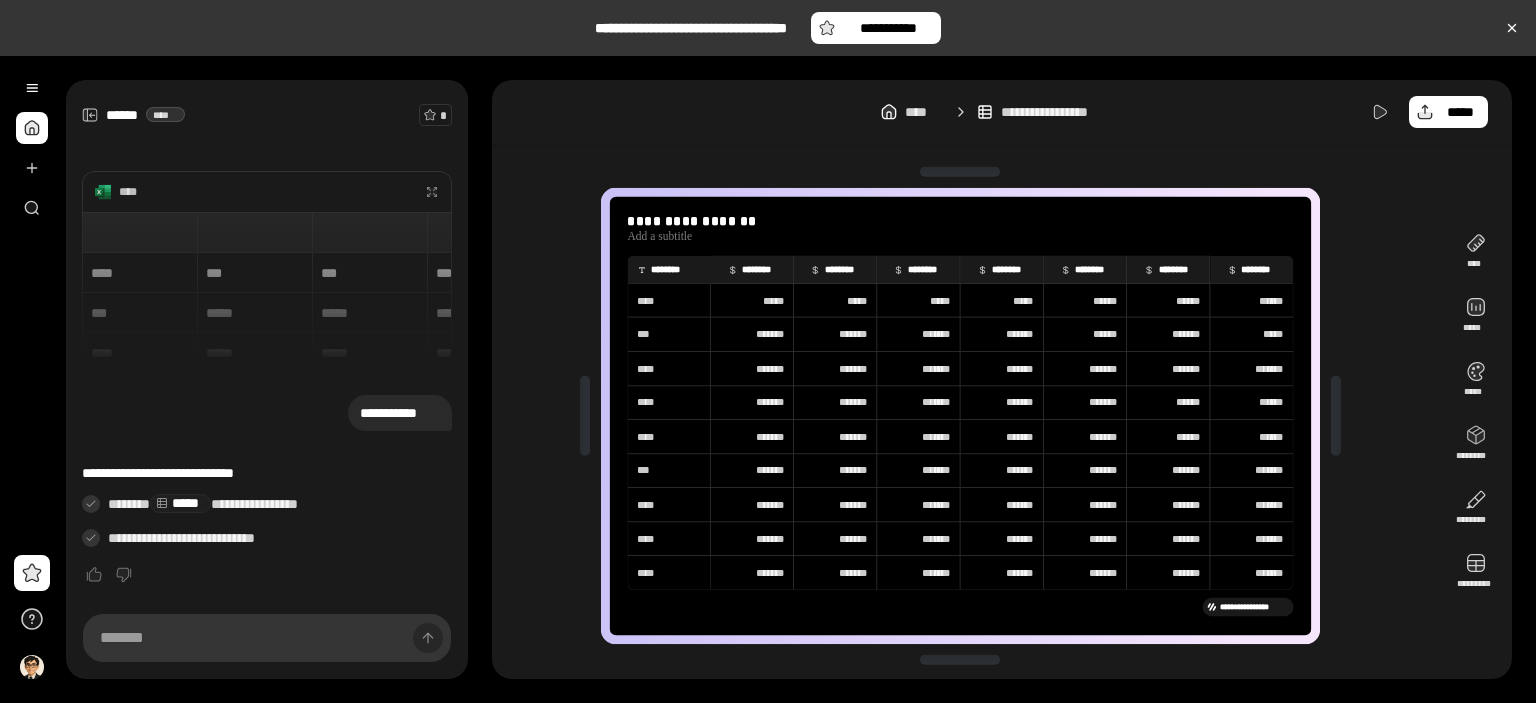 click on "**********" at bounding box center [1254, 606] 